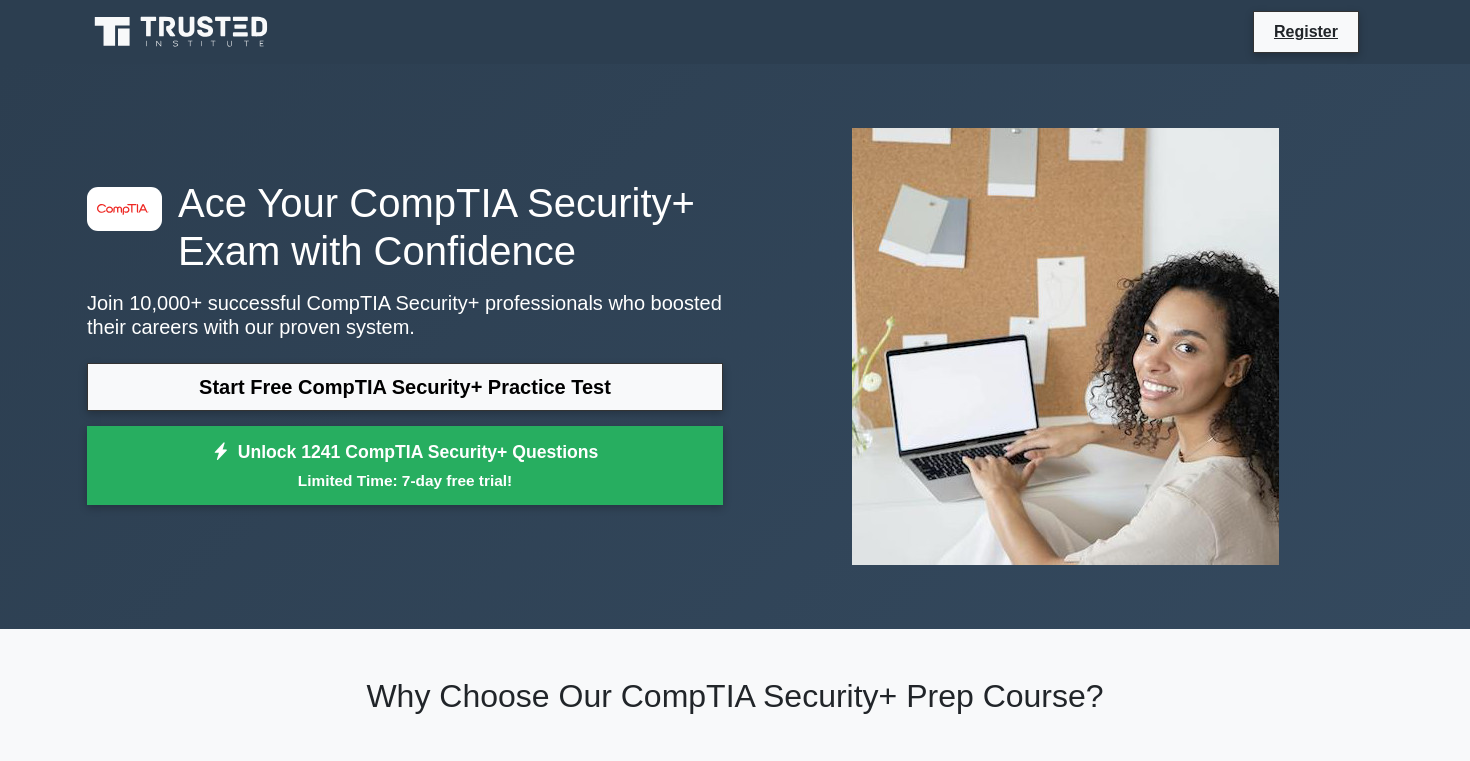 scroll, scrollTop: 0, scrollLeft: 0, axis: both 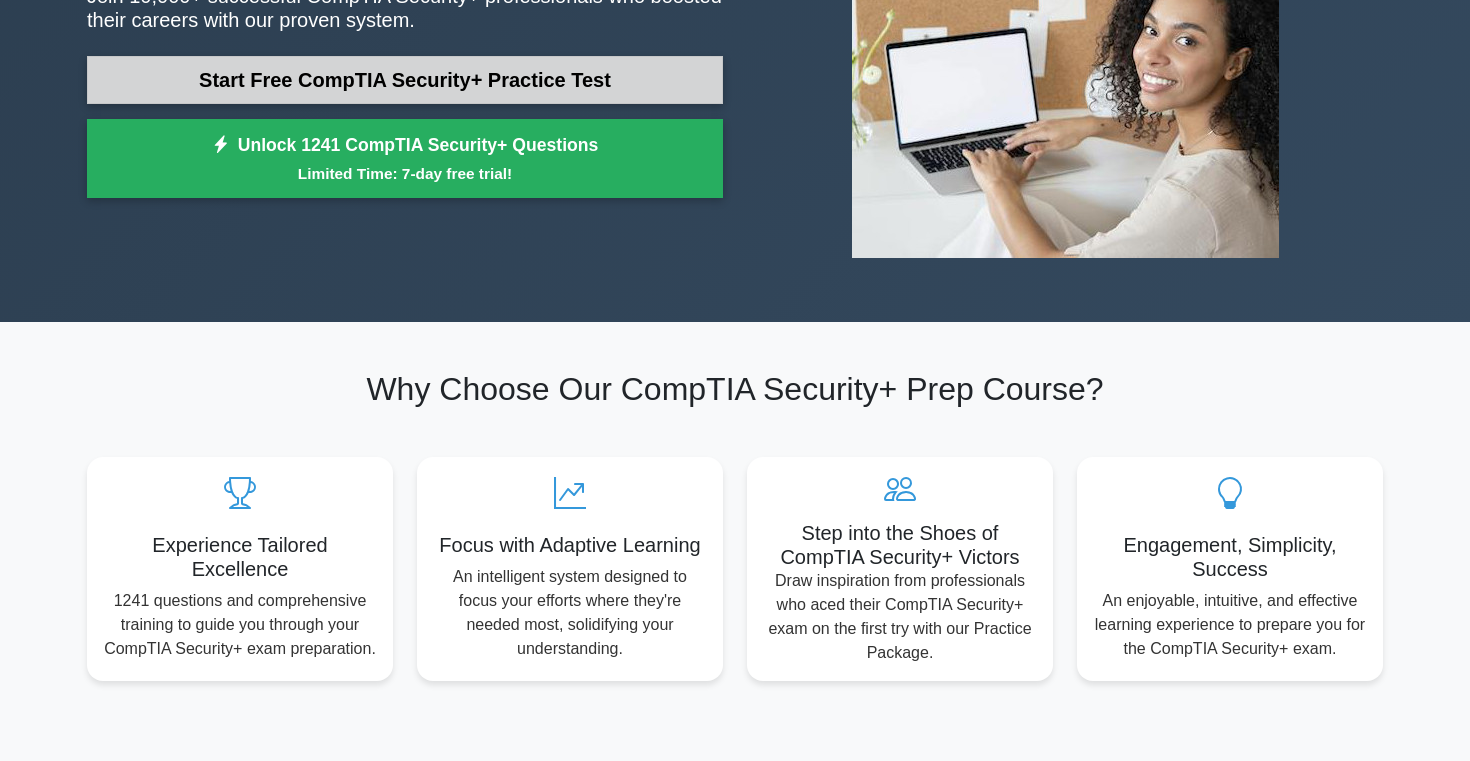 click on "Start Free CompTIA Security+ Practice Test" at bounding box center (405, 80) 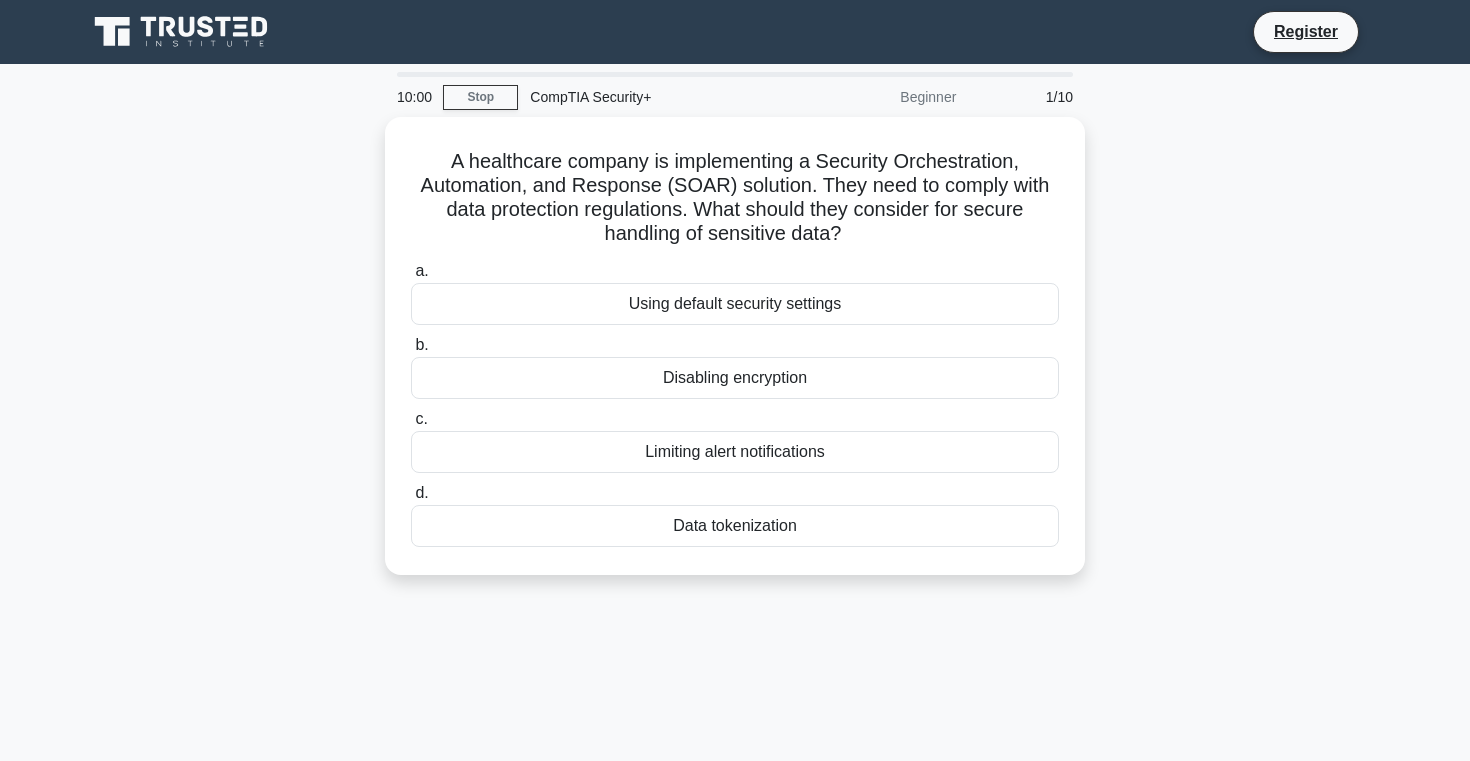 scroll, scrollTop: 0, scrollLeft: 0, axis: both 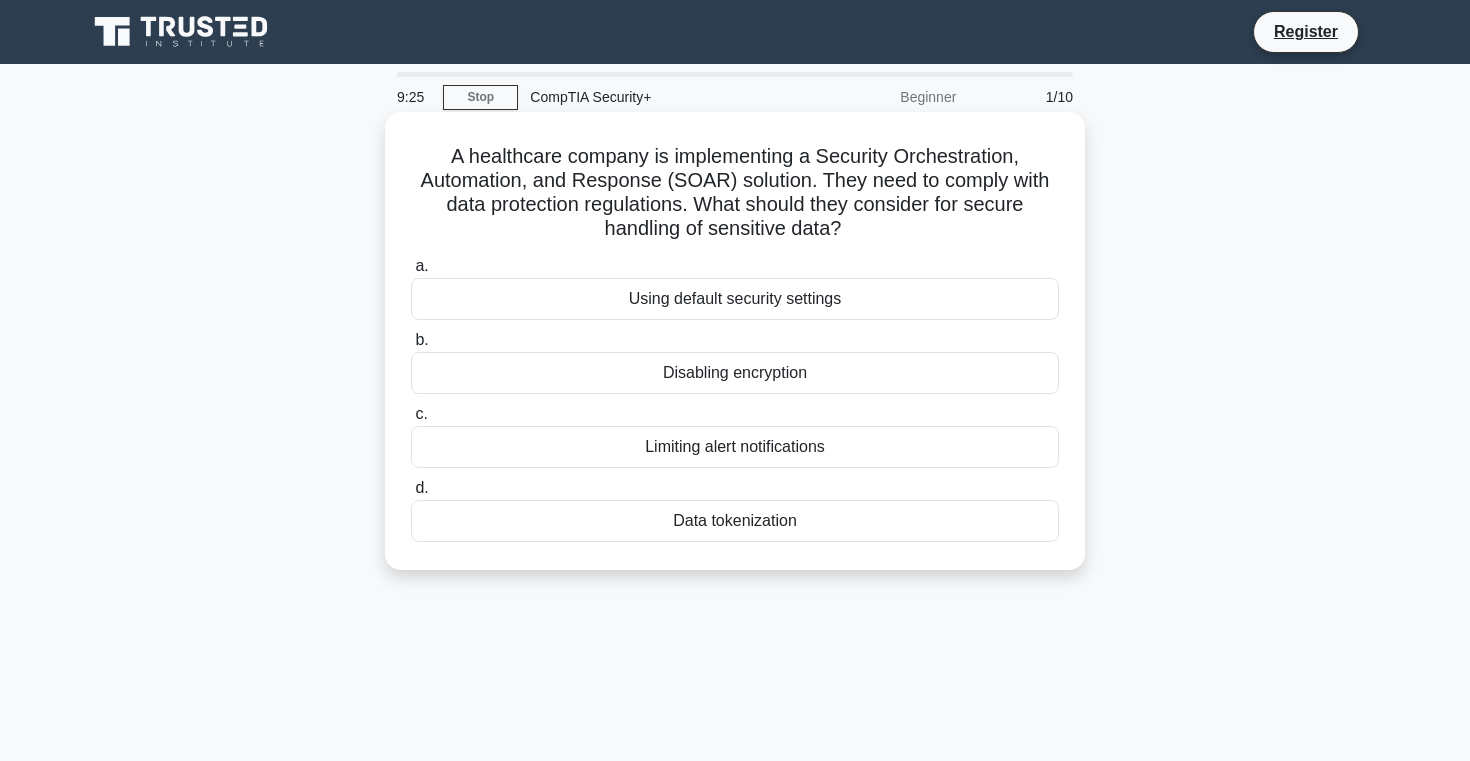 click on "Using default security settings" at bounding box center [735, 299] 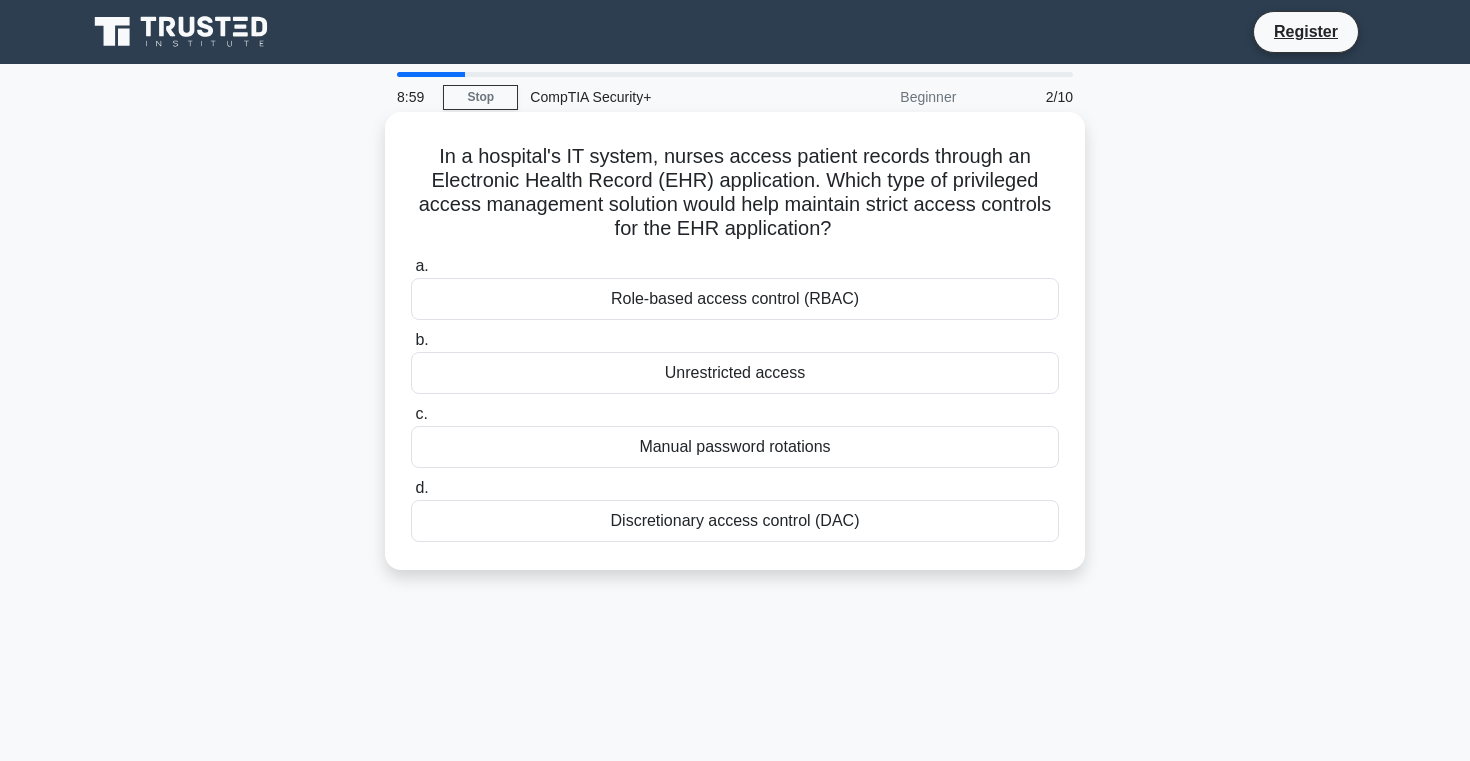 click on "Role-based access control (RBAC)" at bounding box center [735, 299] 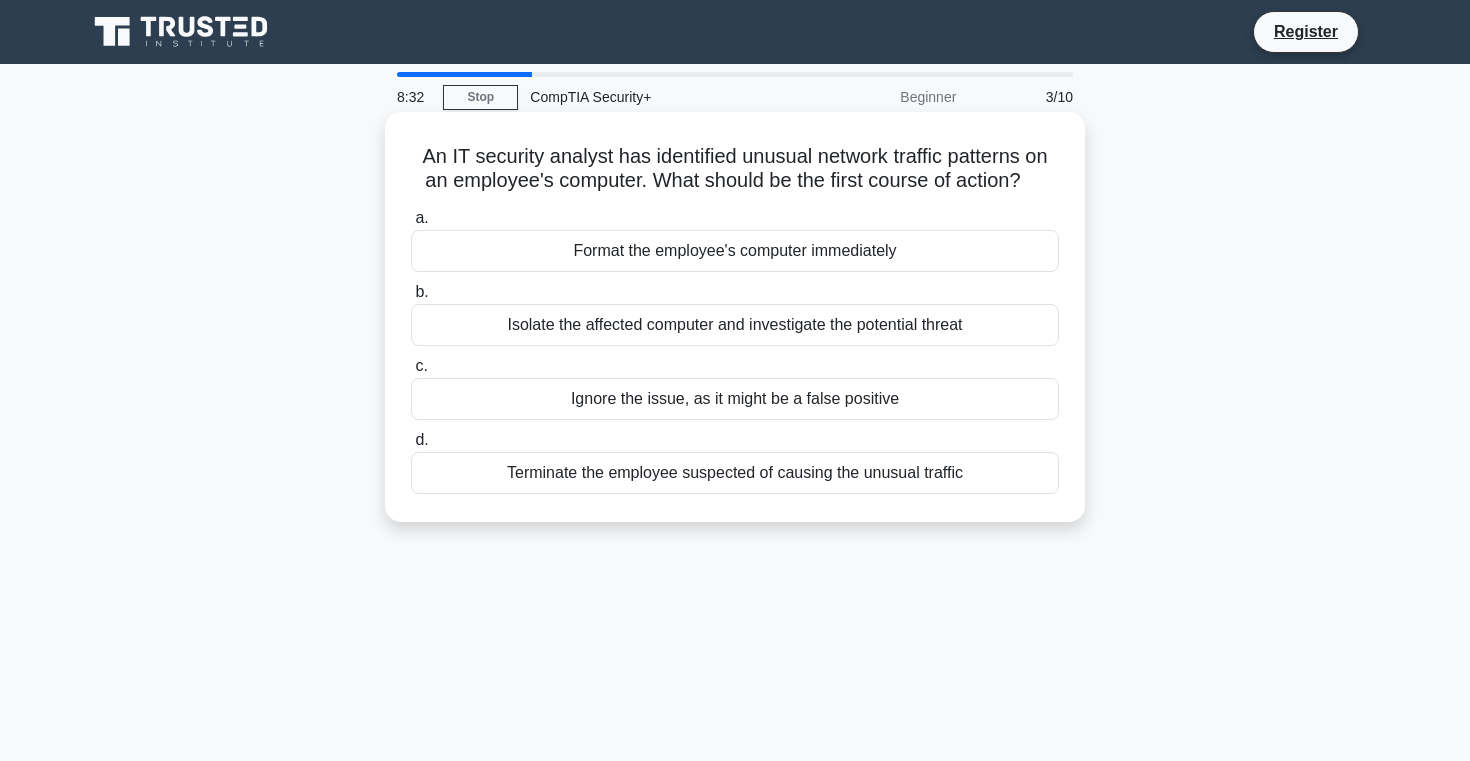 click on "Isolate the affected computer and investigate the potential threat" at bounding box center (735, 325) 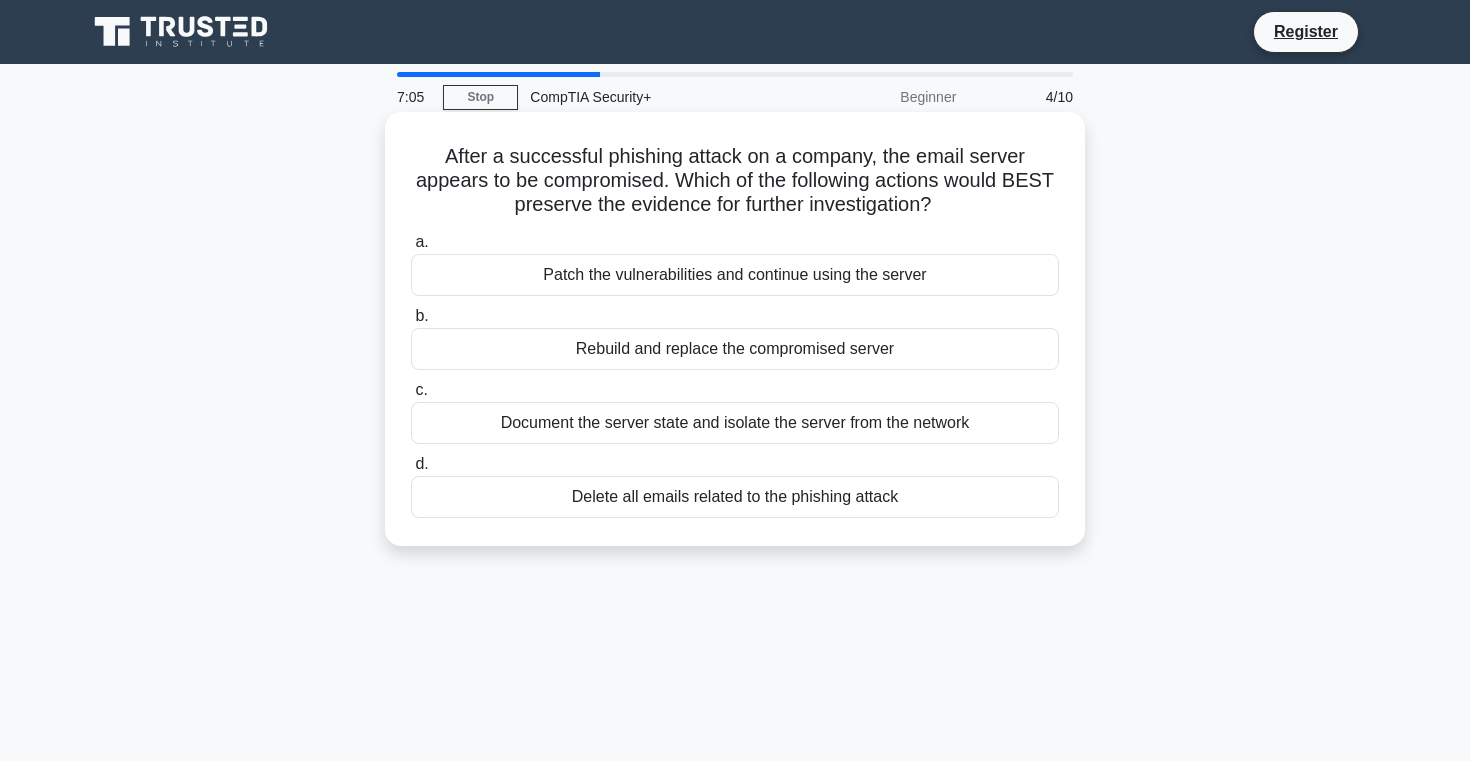click on "Document the server state and isolate the server from the network" at bounding box center (735, 423) 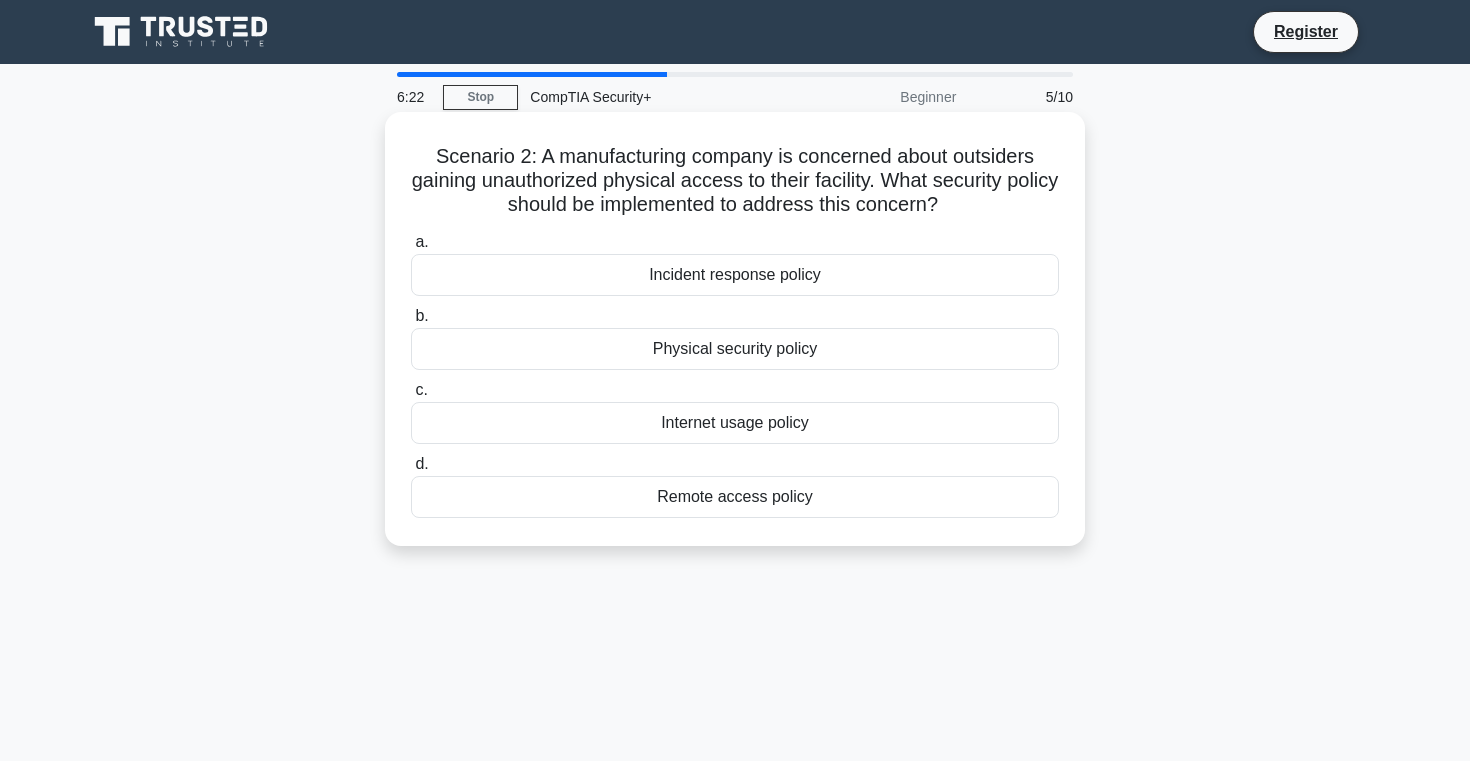 click on "Physical security policy" at bounding box center [735, 349] 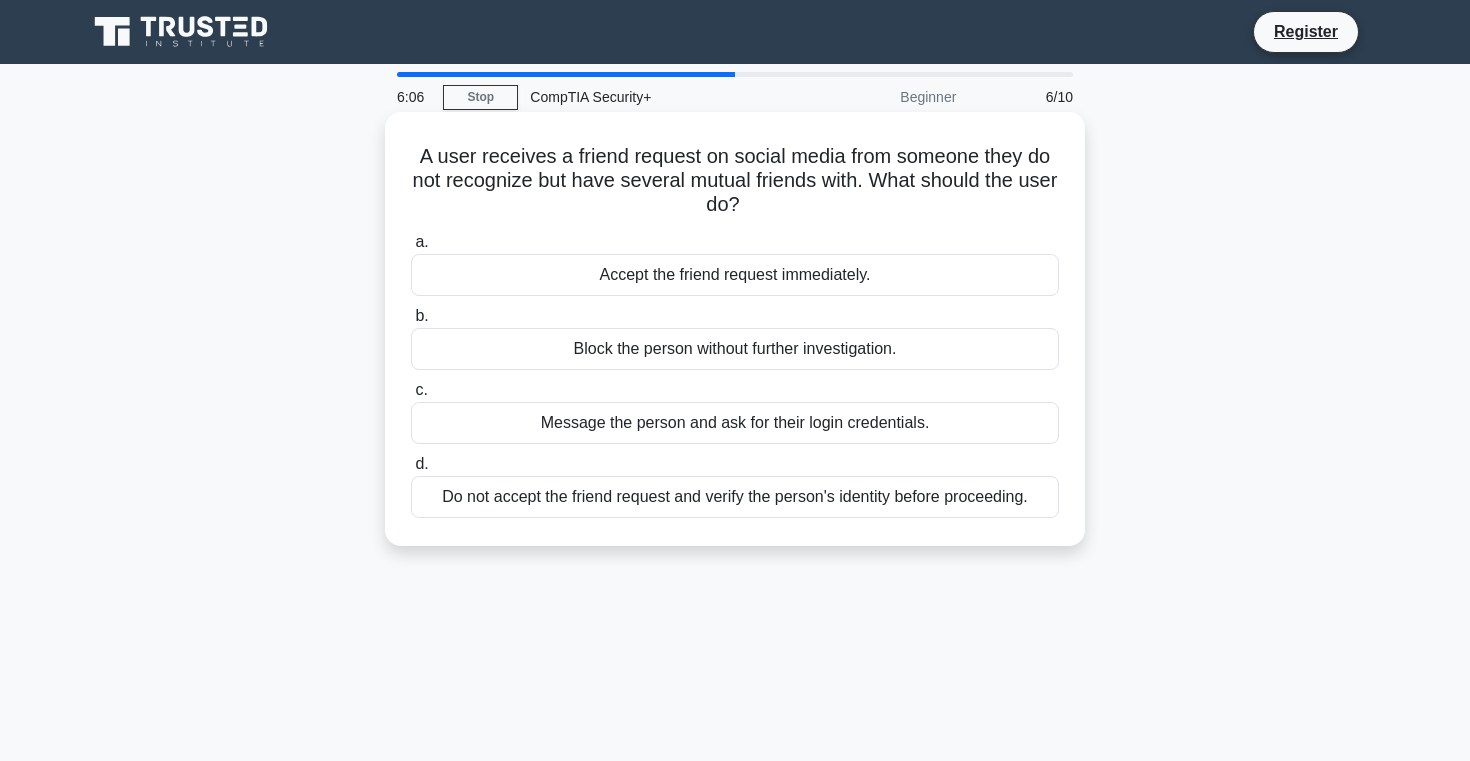 click on "Do not accept the friend request and verify the person's identity before proceeding." at bounding box center (735, 497) 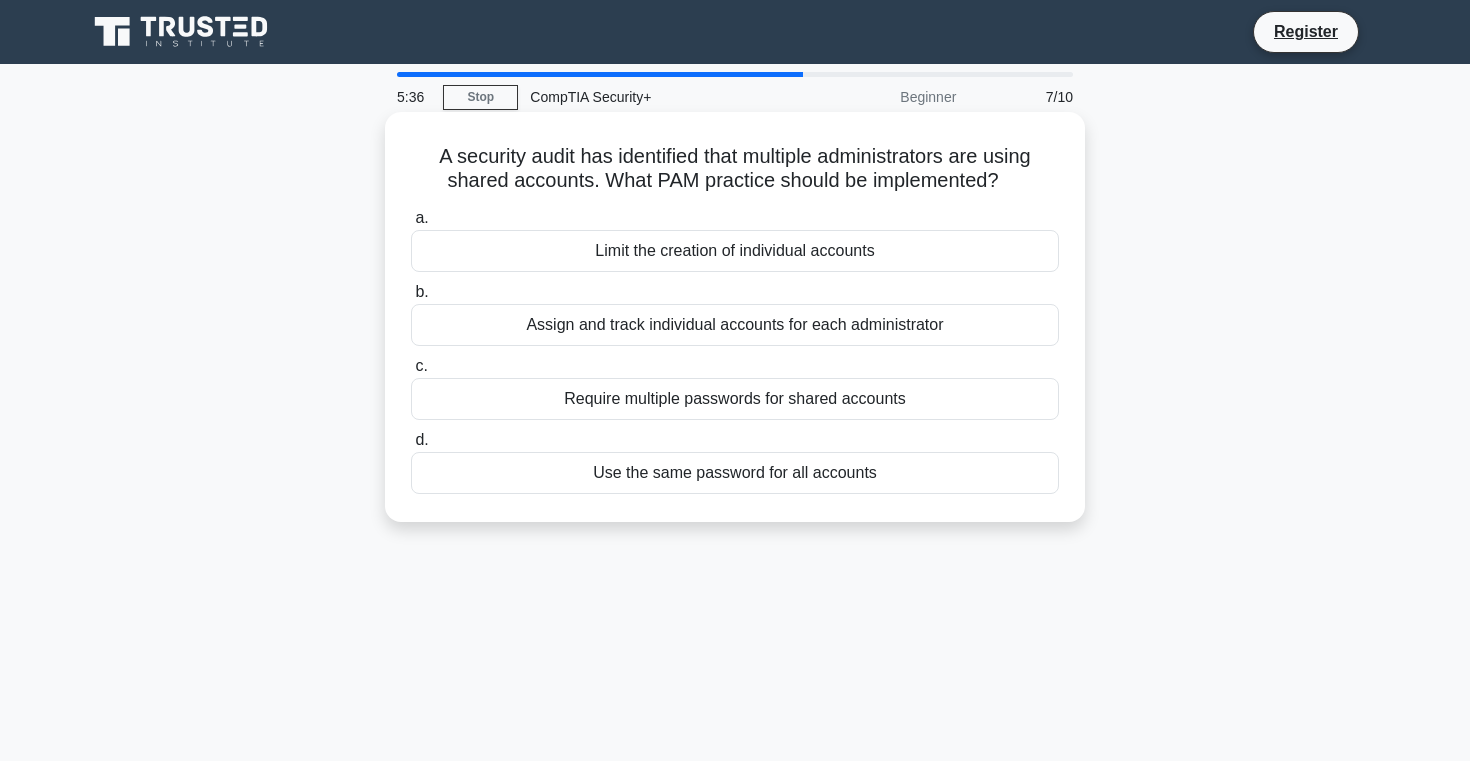 click on "Assign and track individual accounts for each administrator" at bounding box center (735, 325) 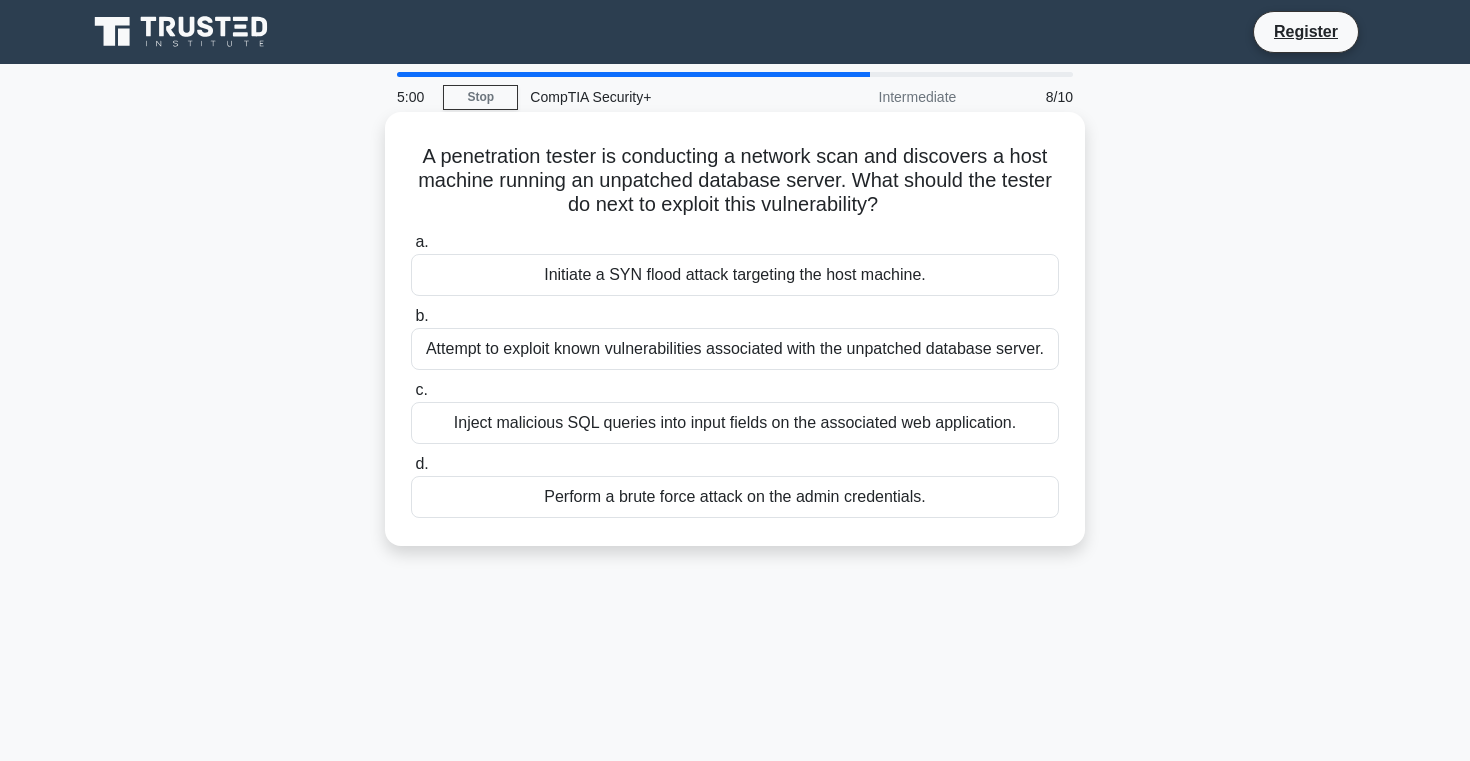 click on "Attempt to exploit known vulnerabilities associated with the unpatched database server." at bounding box center [735, 349] 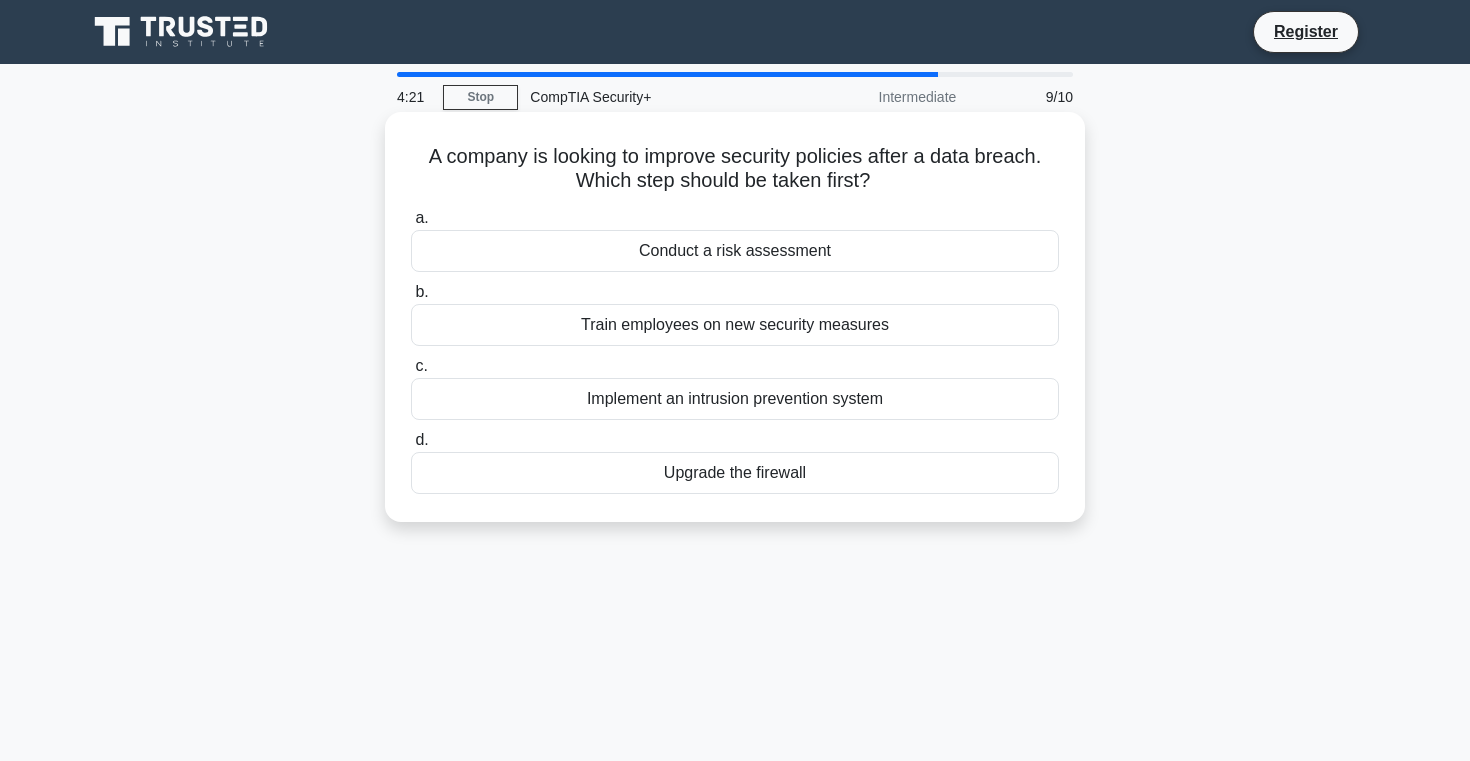 click on "Conduct a risk assessment" at bounding box center [735, 251] 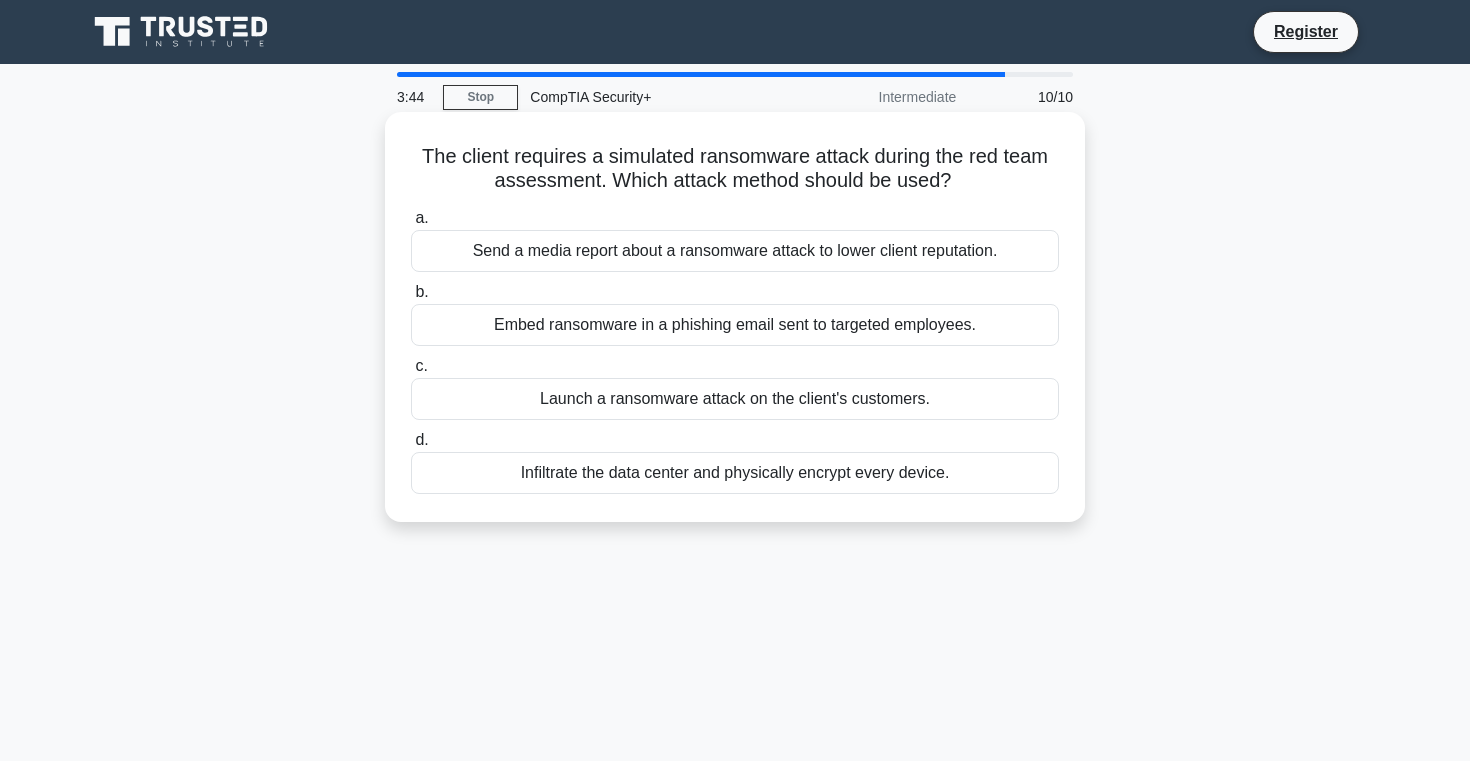 click on "Embed ransomware in a phishing email sent to targeted employees." at bounding box center [735, 325] 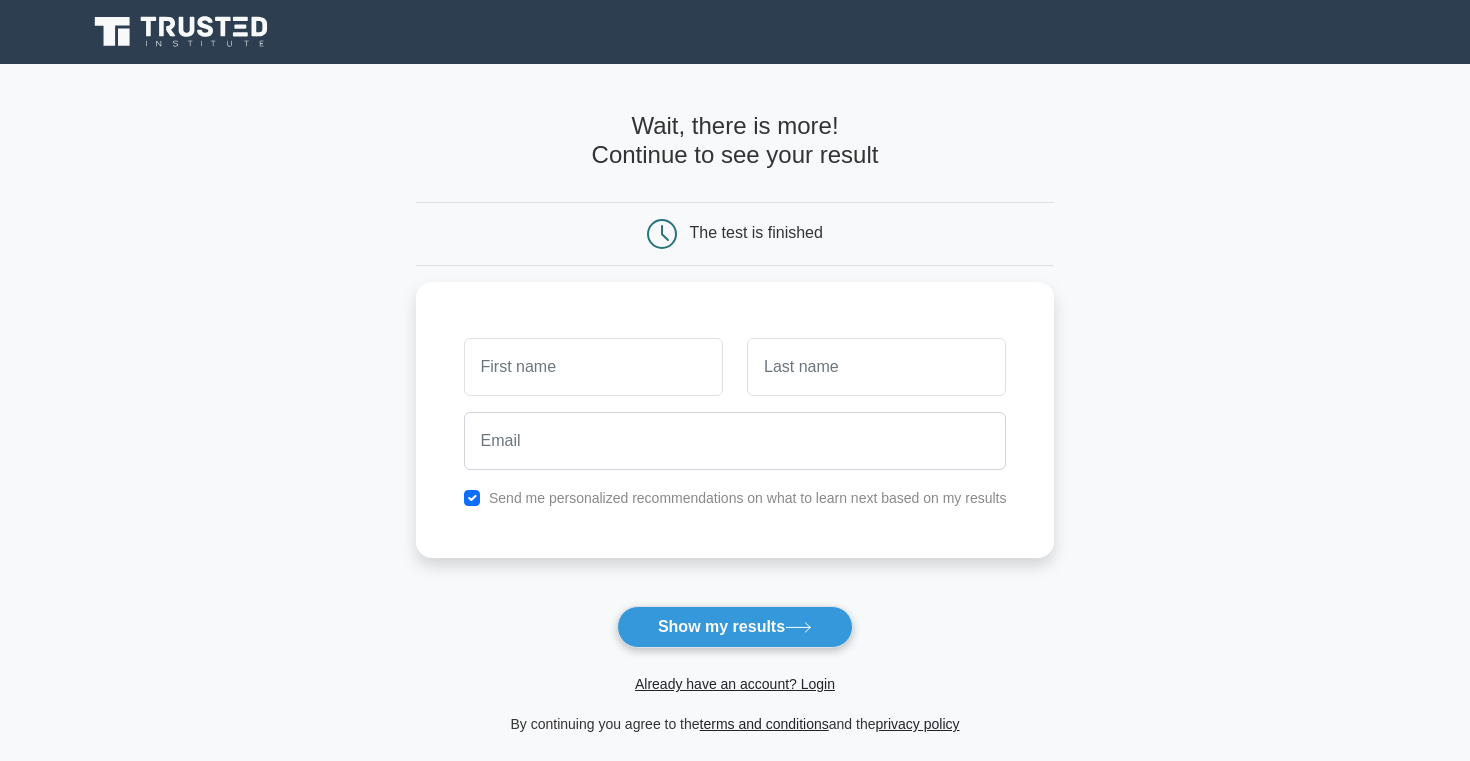 scroll, scrollTop: 0, scrollLeft: 0, axis: both 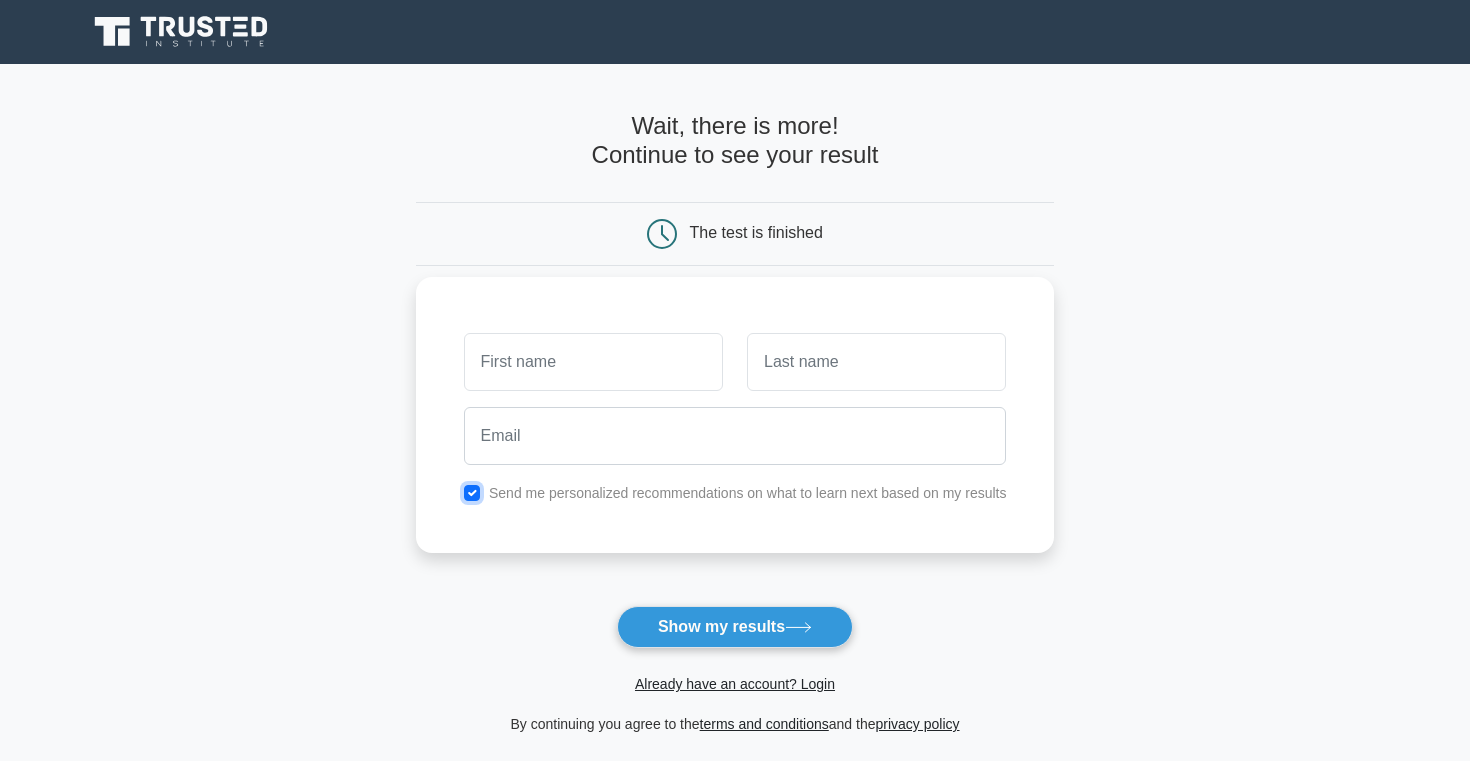 click at bounding box center [472, 493] 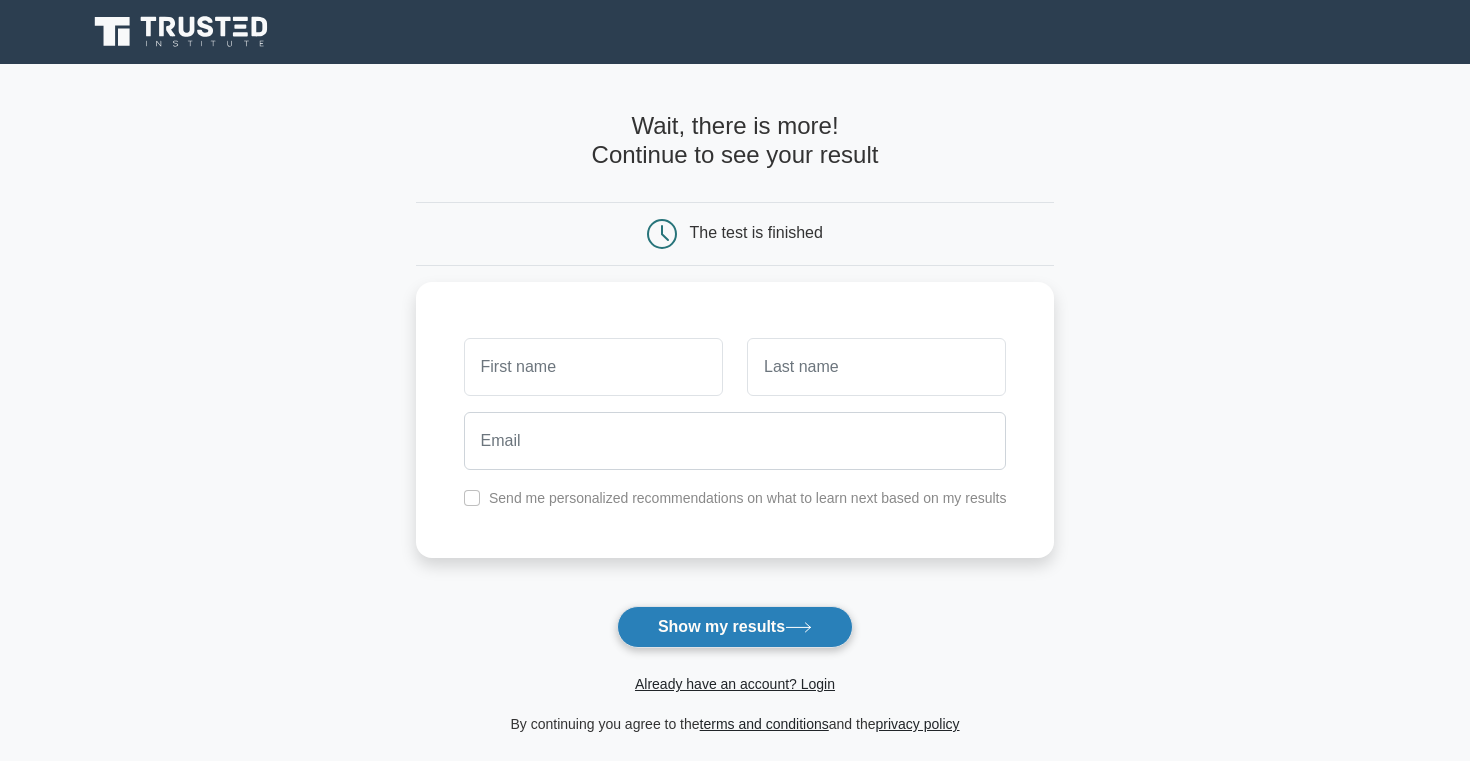 click on "Show my results" at bounding box center [735, 627] 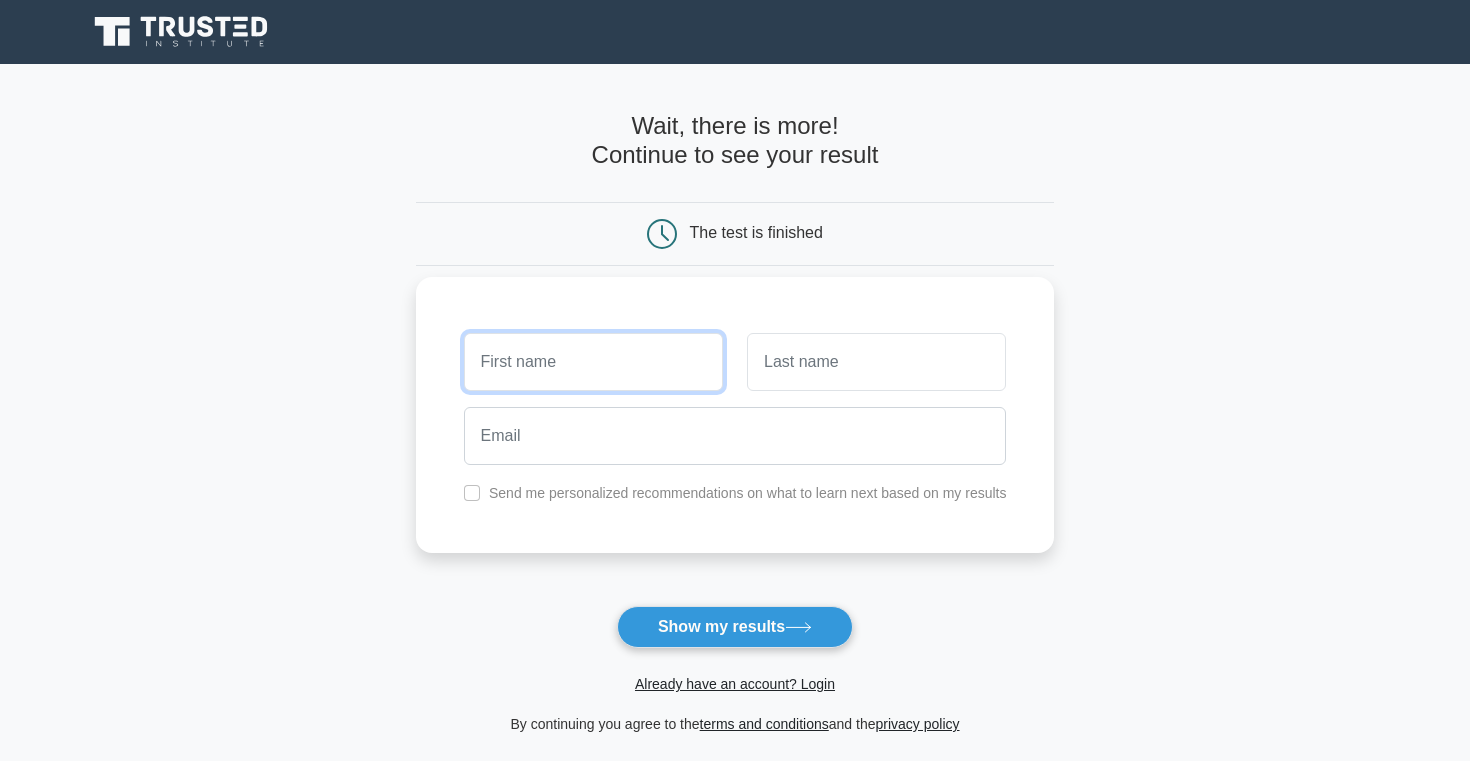 click at bounding box center [593, 362] 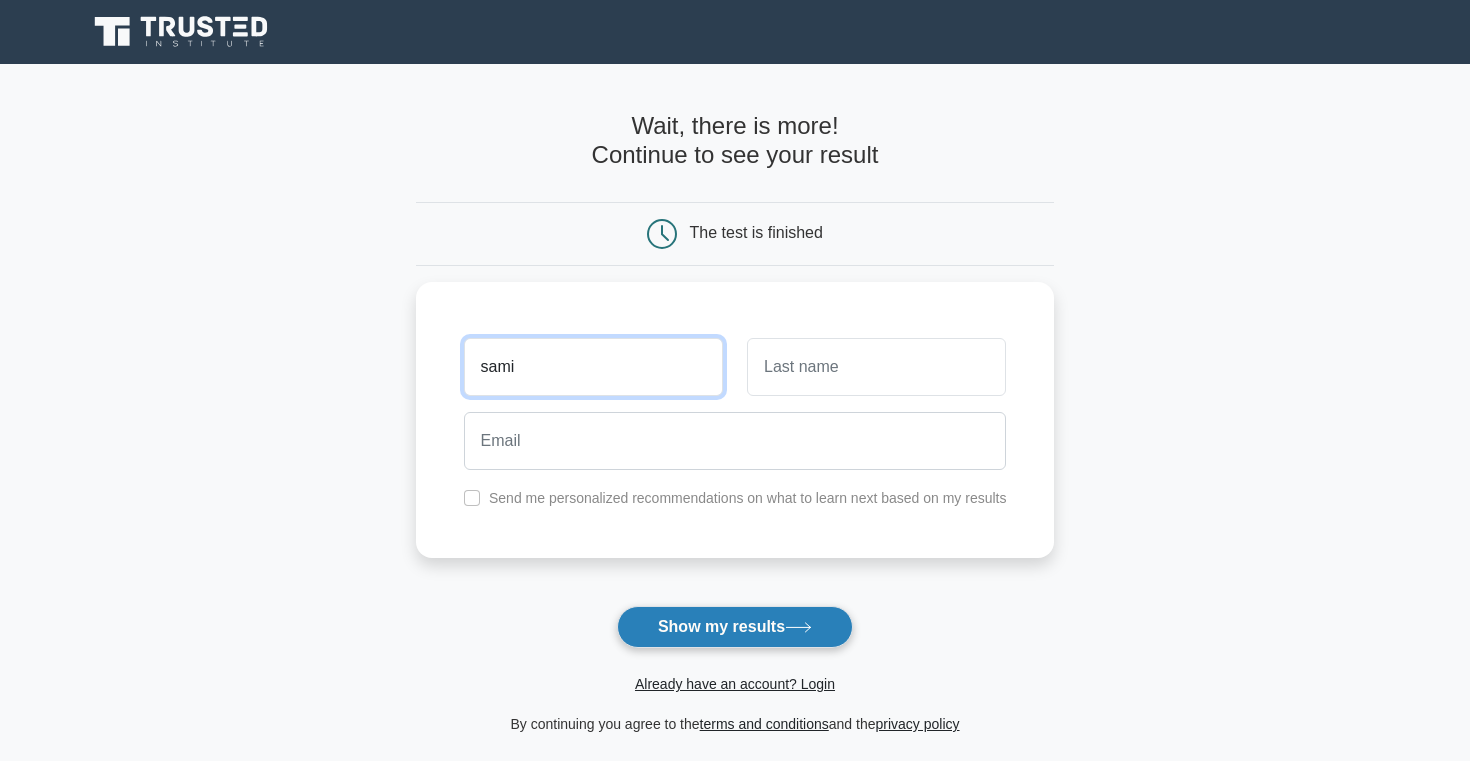 type on "sami" 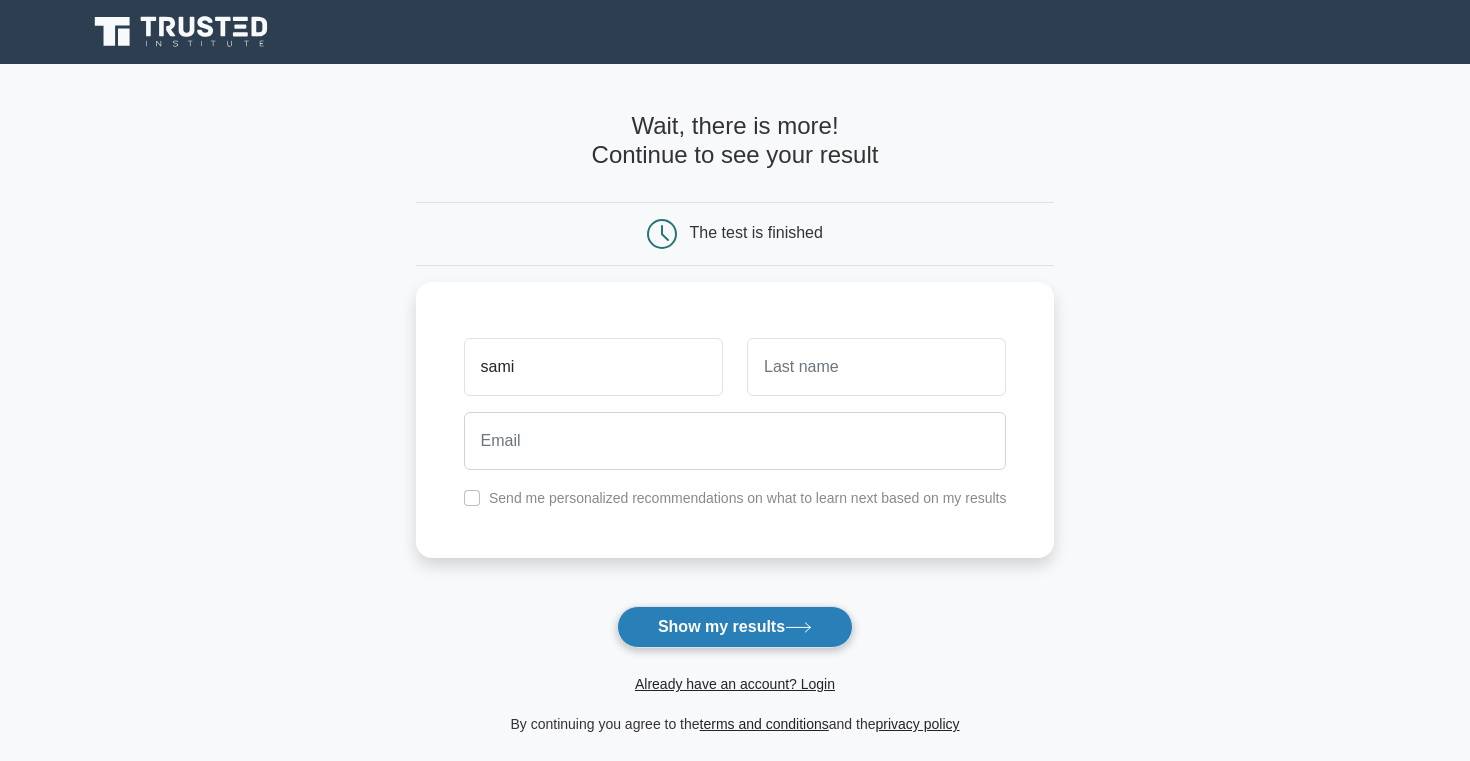 click on "Show my results" at bounding box center (735, 627) 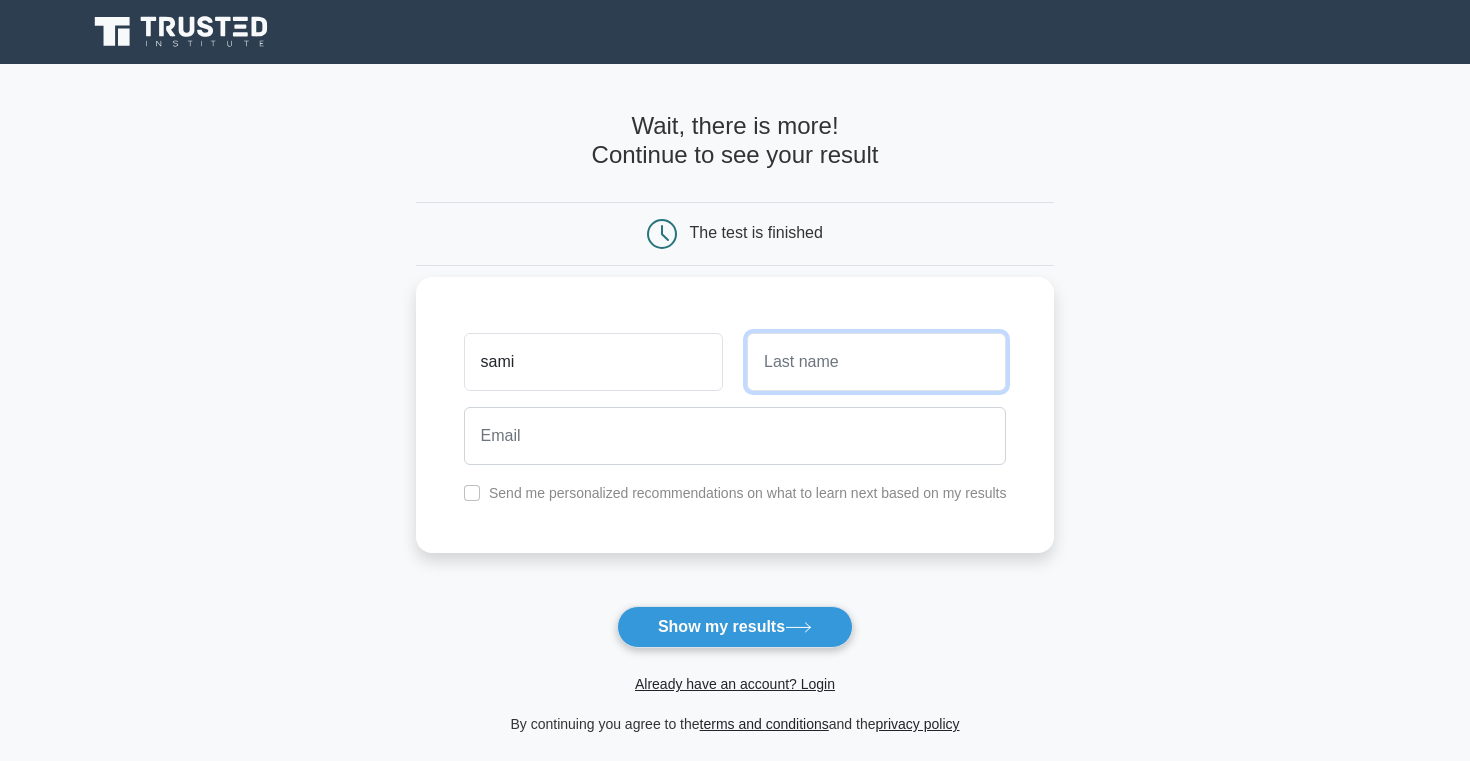 click at bounding box center [876, 362] 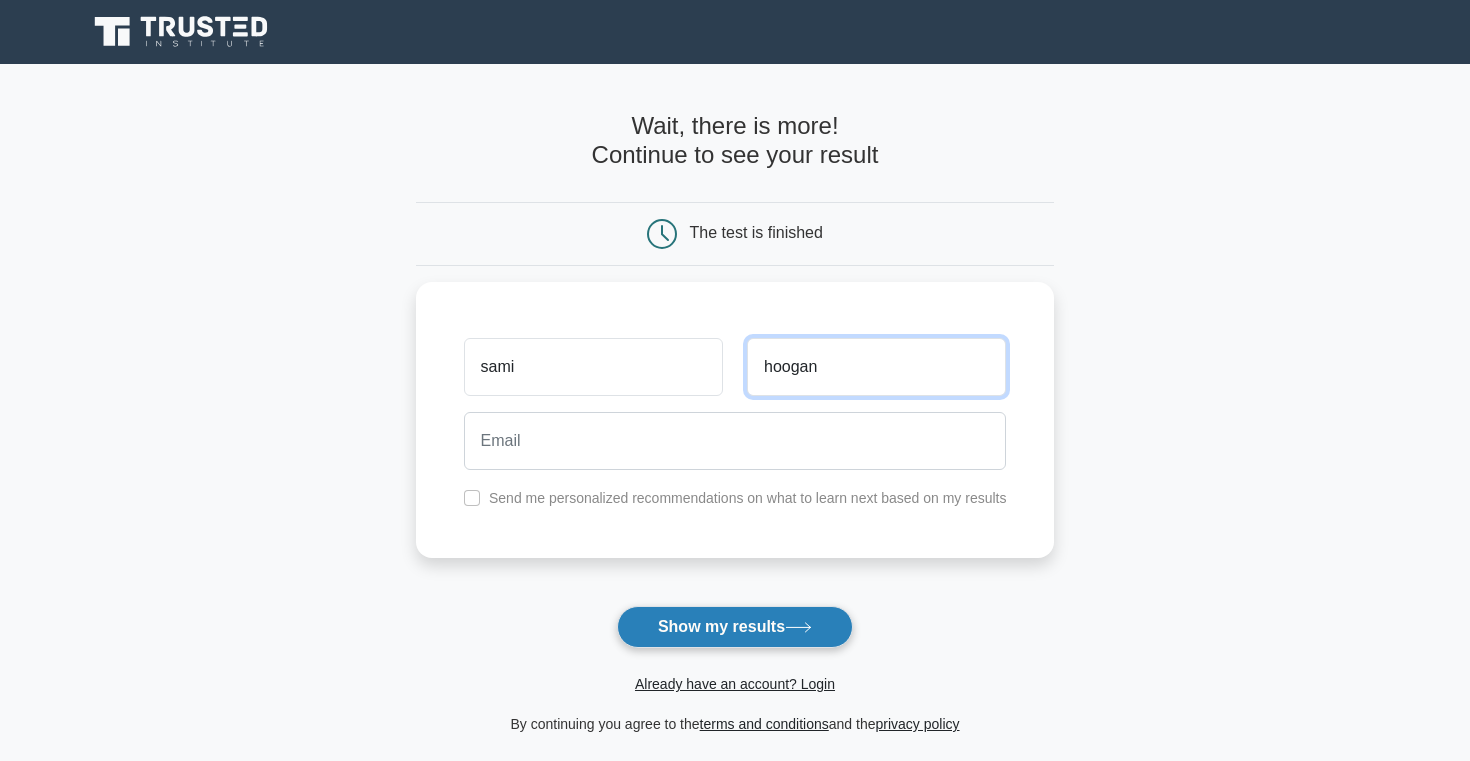 type on "hoogan" 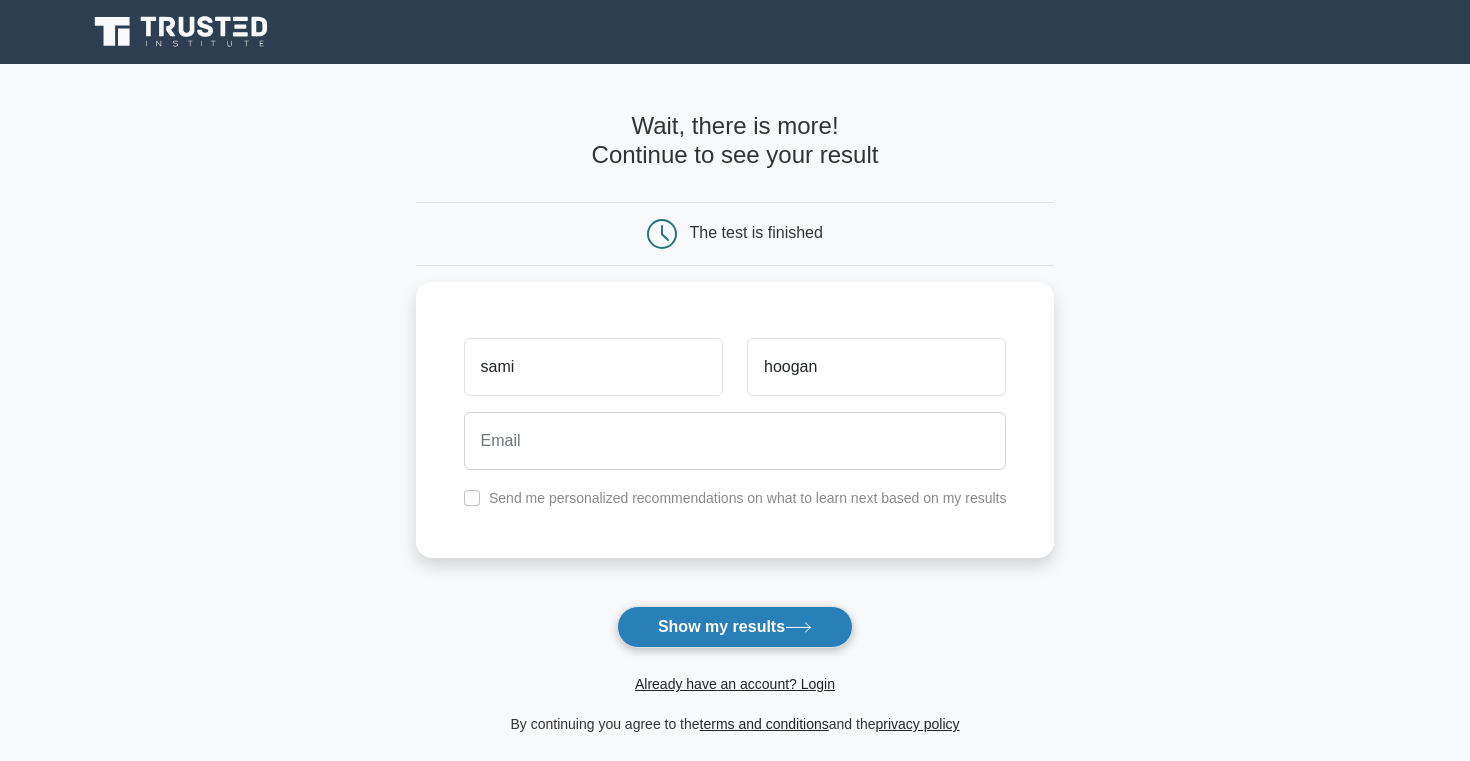 click on "Show my results" at bounding box center (735, 627) 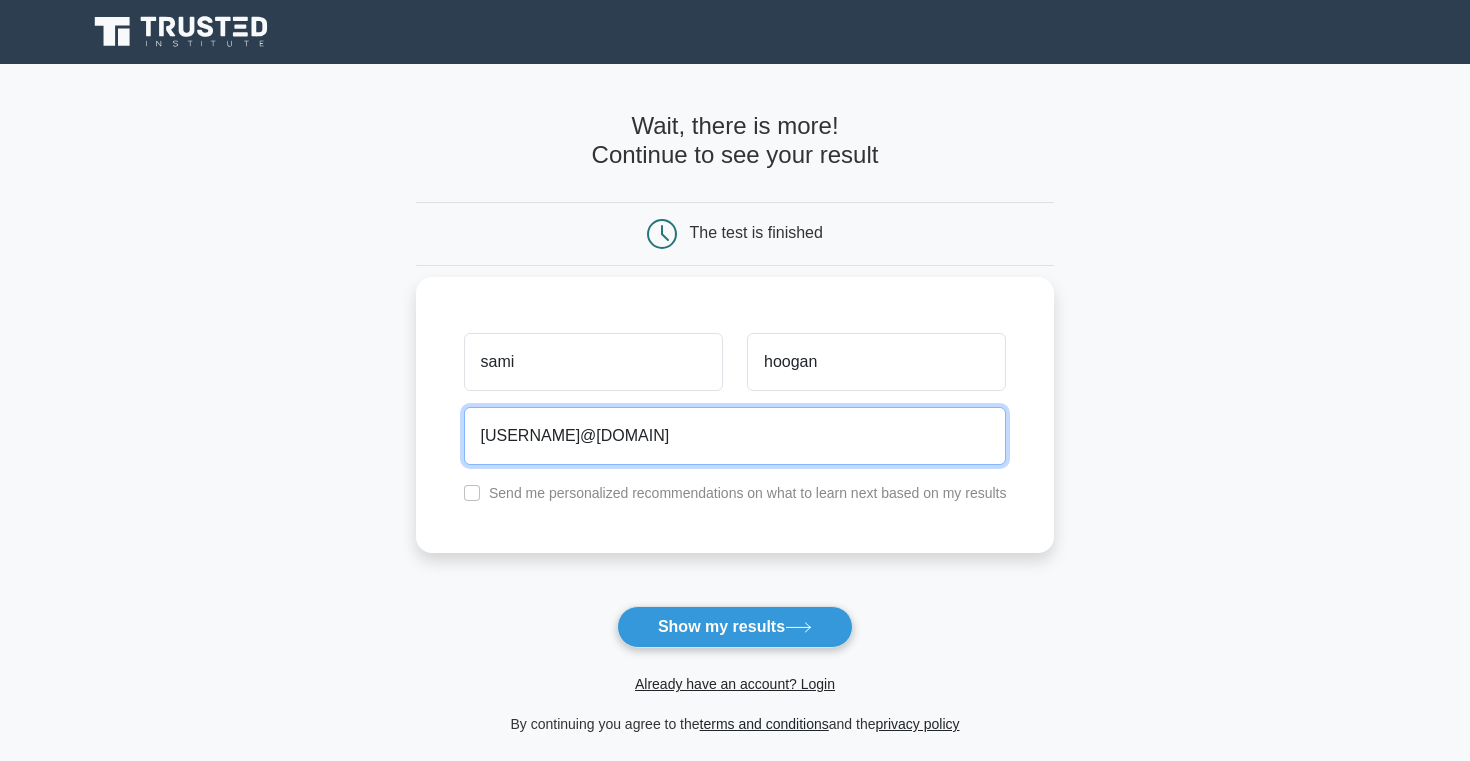 type on "sun@hotmail.com" 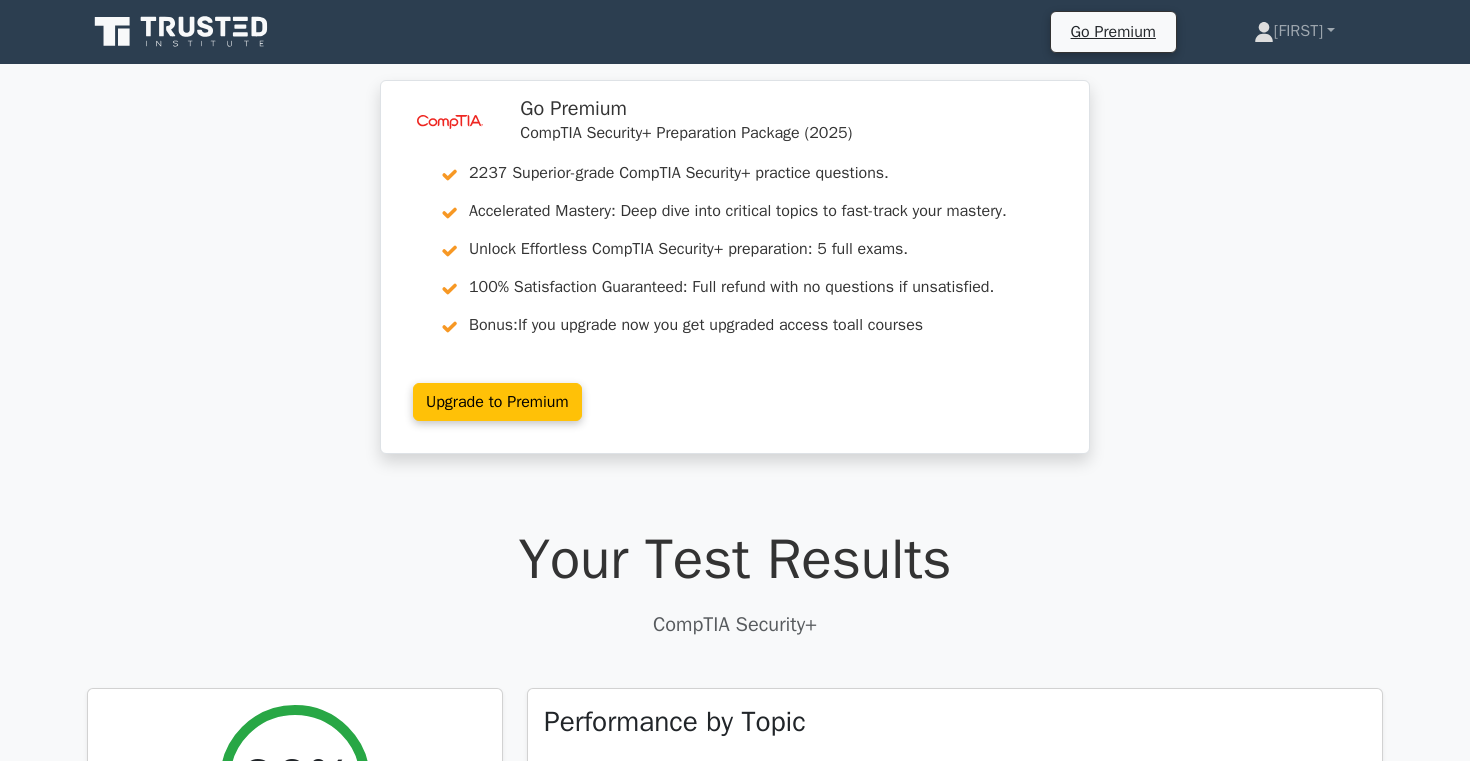 scroll, scrollTop: 0, scrollLeft: 0, axis: both 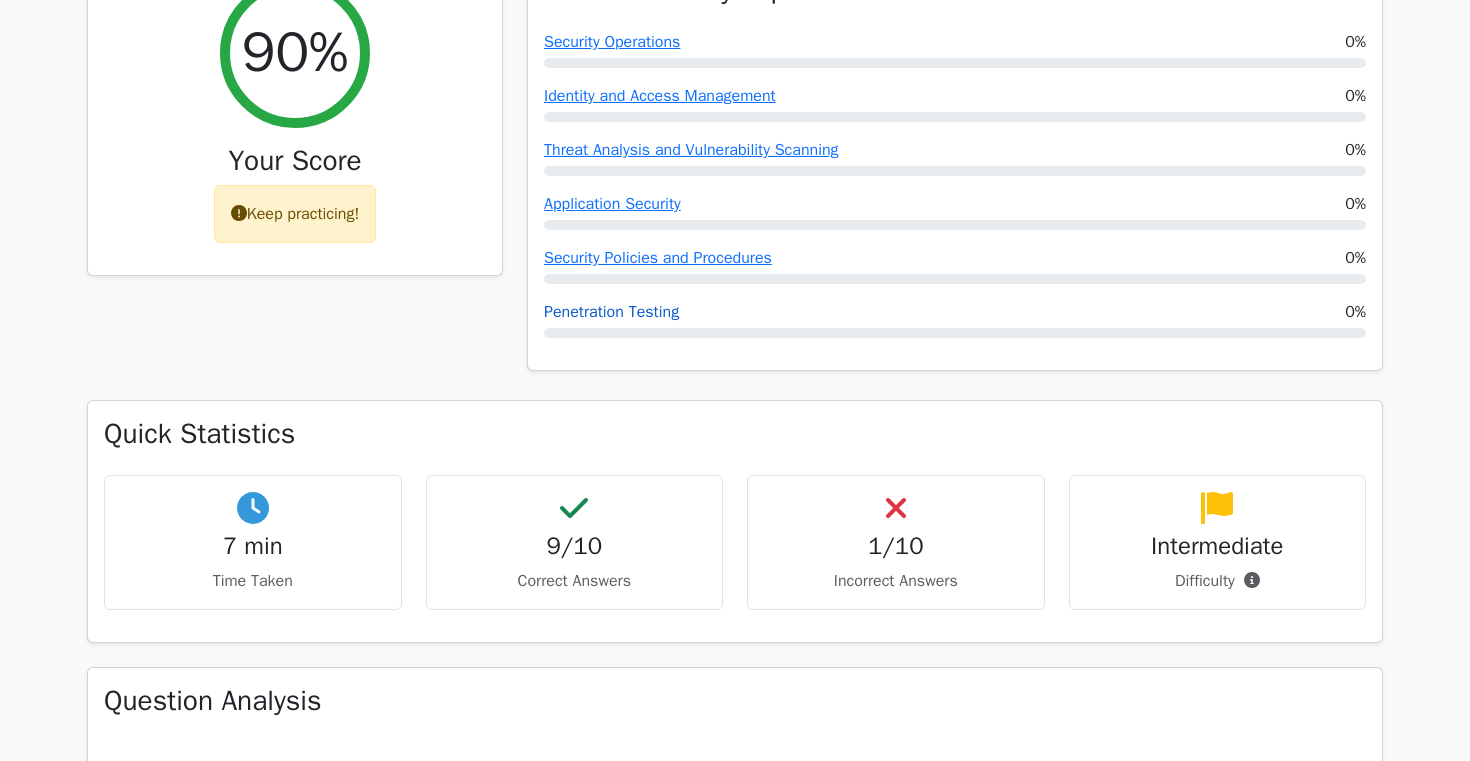 click on "Penetration Testing" at bounding box center [611, 312] 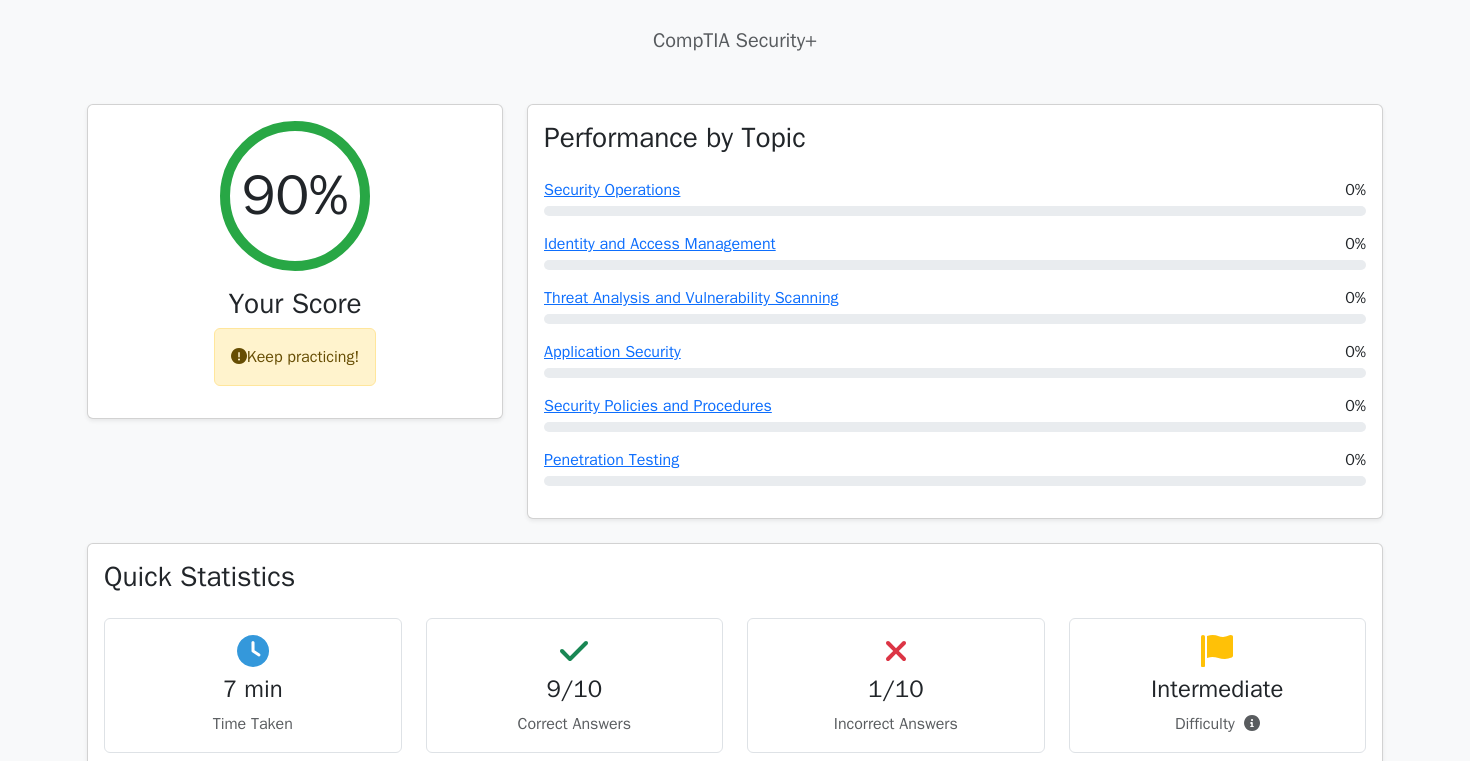 scroll, scrollTop: 586, scrollLeft: 0, axis: vertical 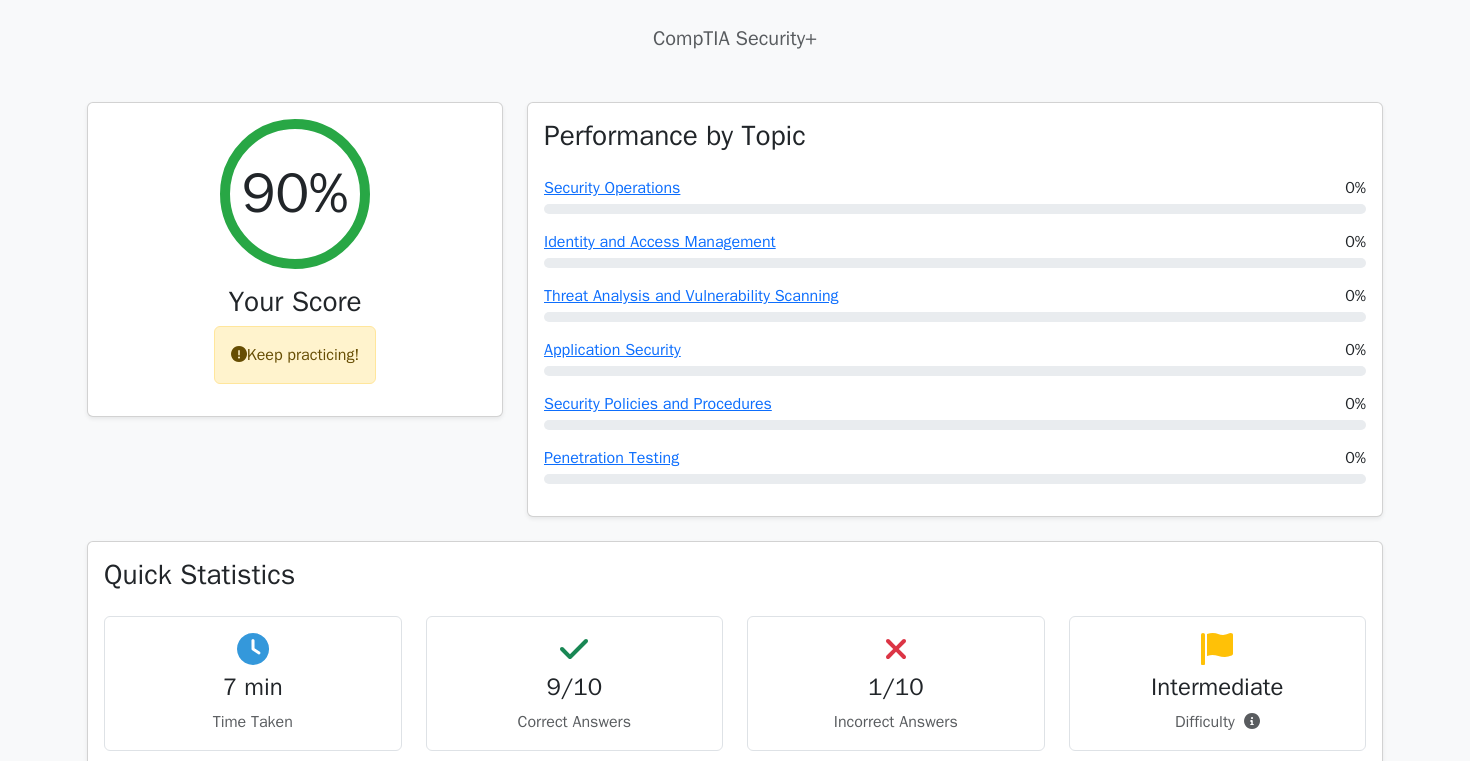 click on "Your Test Results
CompTIA Security+
90%
Your Score
Keep practicing!
Performance by Topic
Security Operations
0%
Identity and Access Management
0%
0% 0% 0%" at bounding box center [735, 1369] 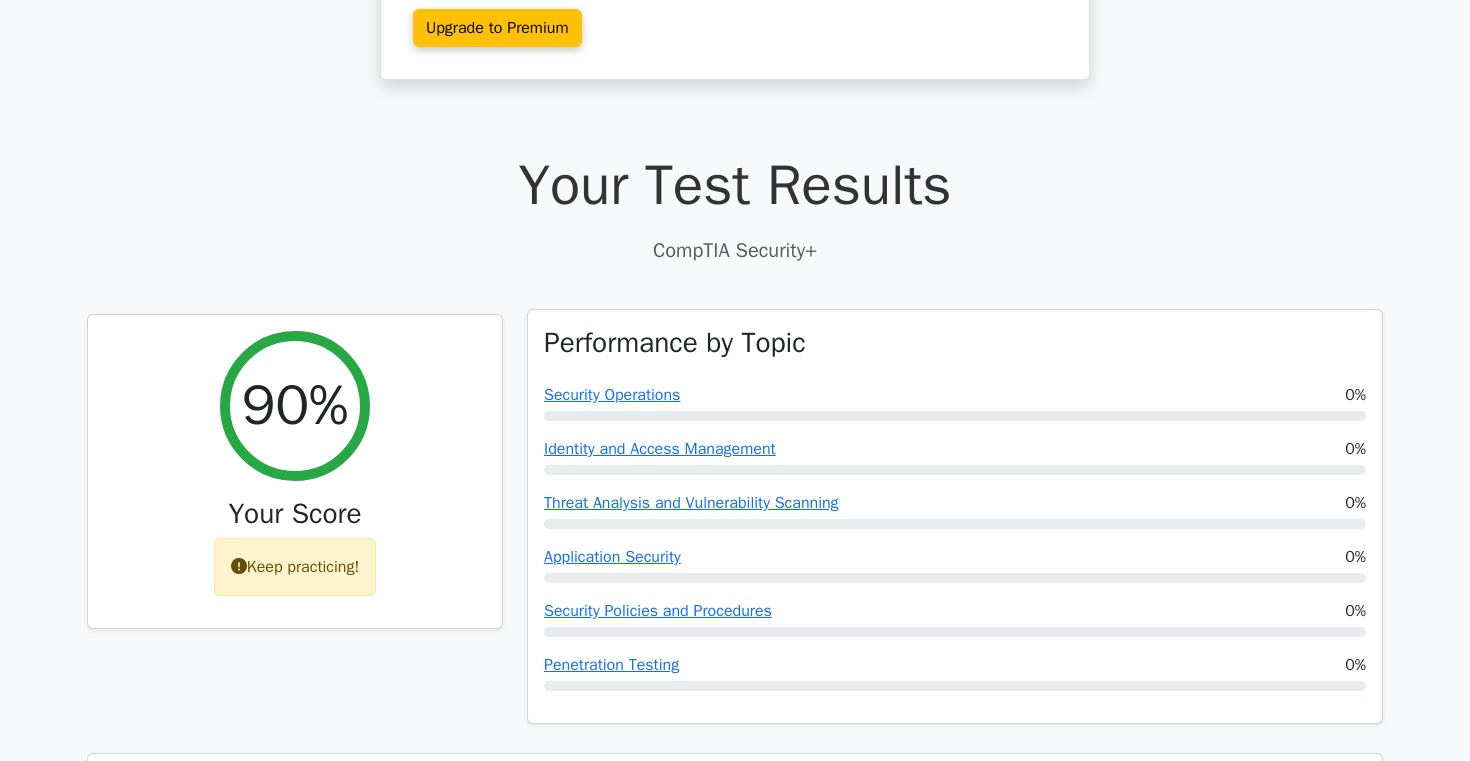scroll, scrollTop: 378, scrollLeft: 0, axis: vertical 